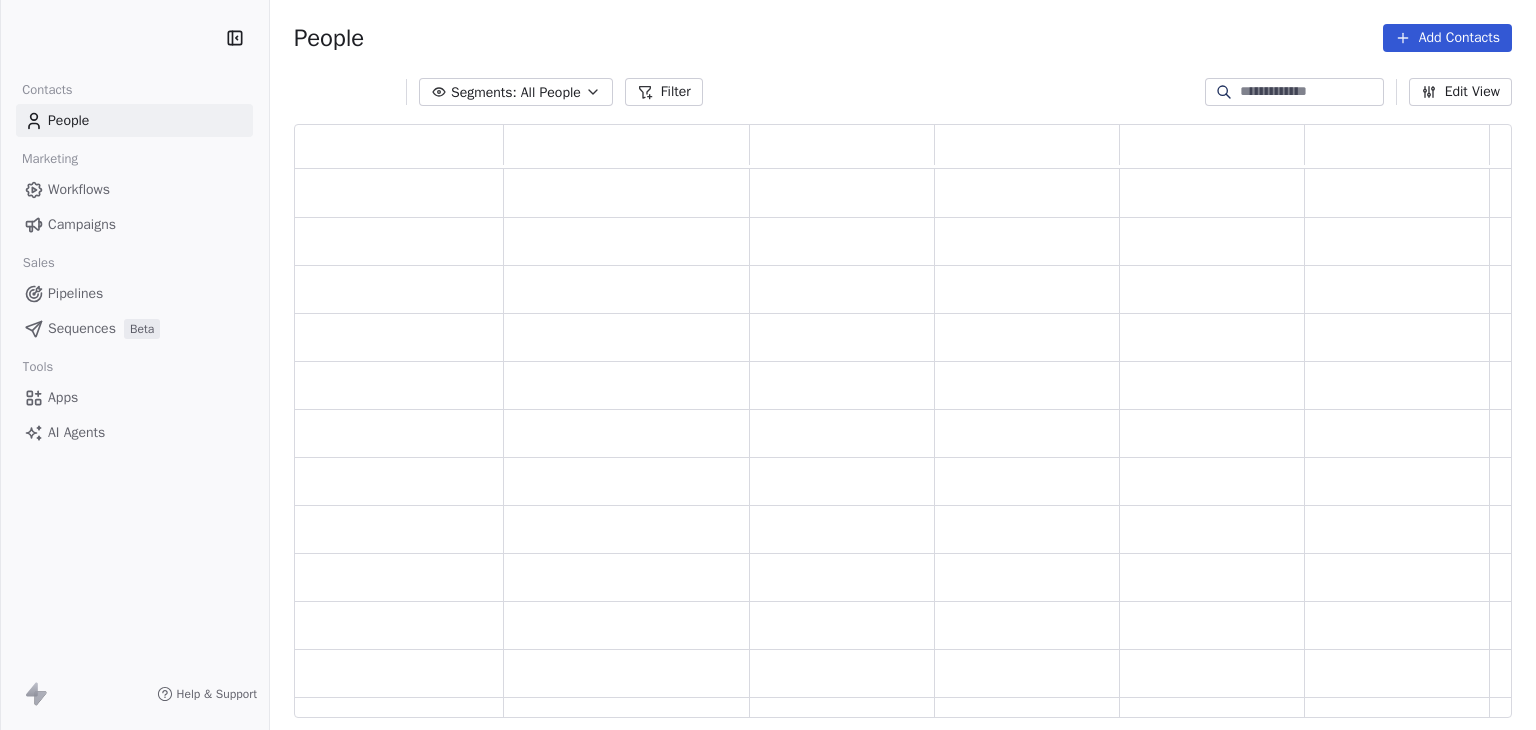 scroll, scrollTop: 0, scrollLeft: 0, axis: both 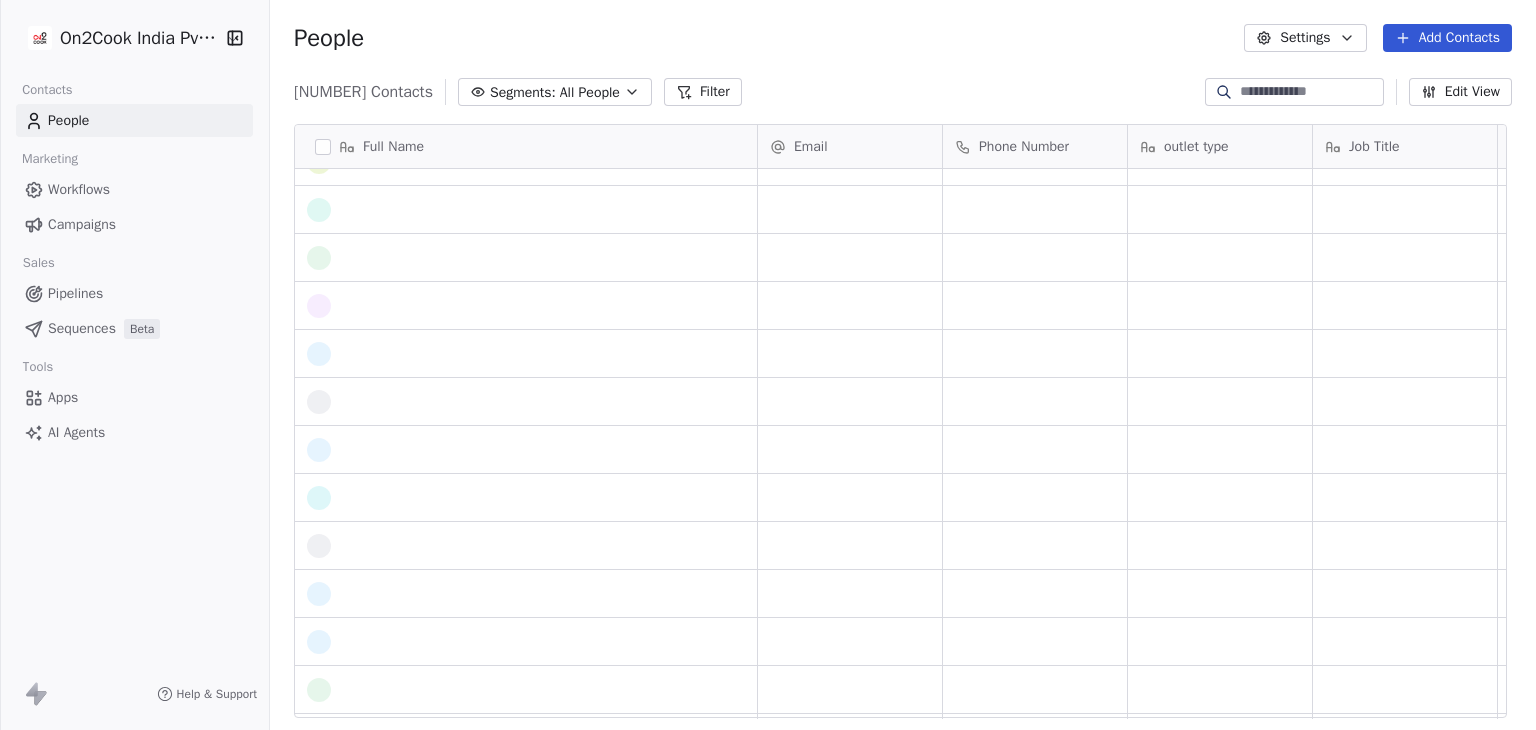 click on "On2Cook India Pvt. Ltd. Contacts People Marketing Workflows Campaigns Sales Pipelines Sequences Beta Tools Apps AI Agents Help & Support People Settings  Add Contacts 13960 Contacts Segments: All People Filter  Edit View Tag Add to Sequence Export Full Name Email Phone Number outlet type Job Title company name location Location Lead Source  Meta Meta Meta Meta Meta Meta Meta Meta Meta Meta Meta Meta Meta Meta Meta Meta Meta Meta Meta Meta Meta Meta Meta Meta Meta
To pick up a draggable item, press the space bar.
While dragging, use the arrow keys to move the item.
Press space again to drop the item in its new position, or press escape to cancel." at bounding box center [768, 365] 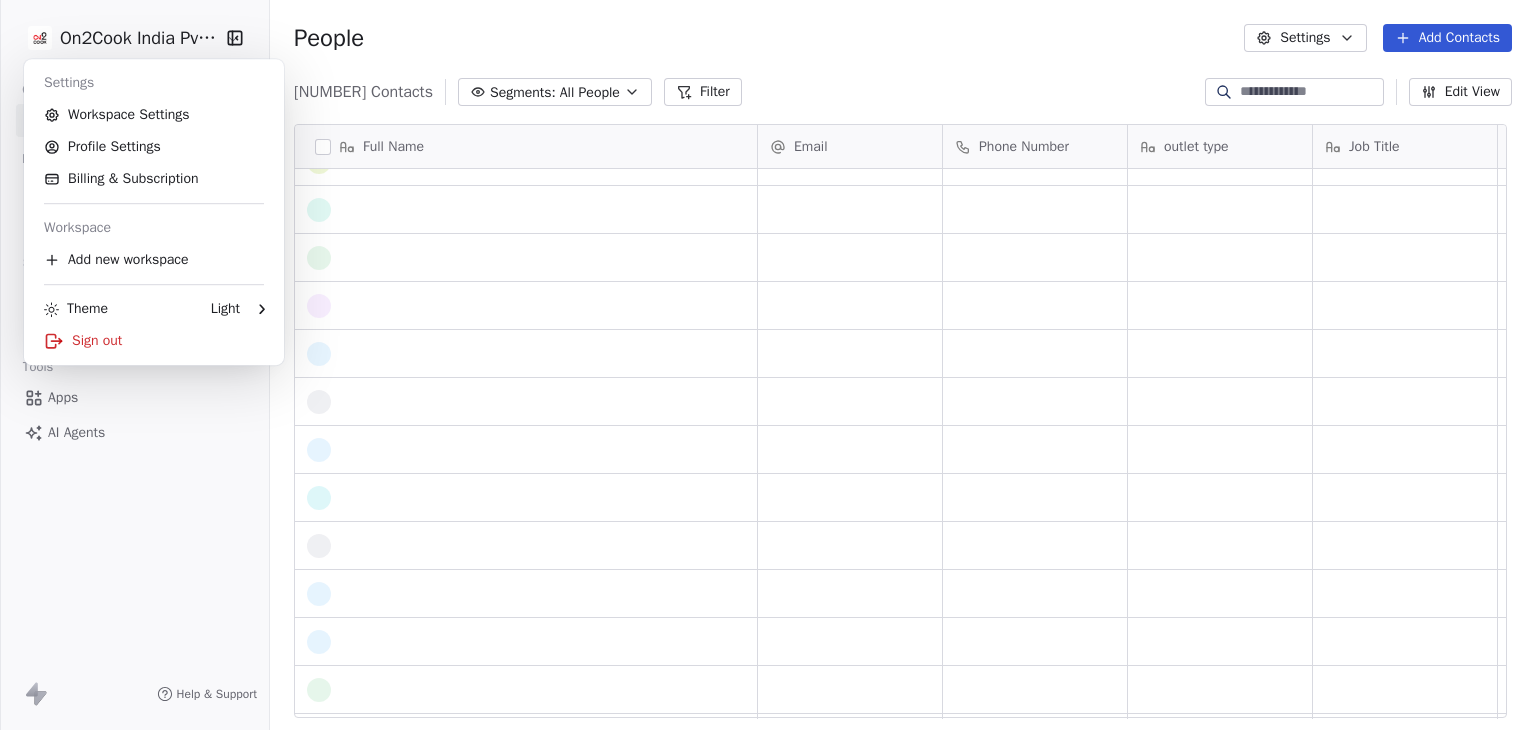 click on "On2Cook India Pvt. Ltd. Contacts People Marketing Workflows Campaigns Sales Pipelines Sequences Beta Tools Apps AI Agents Help & Support People Settings  Add Contacts 13960 Contacts Segments: All People Filter  Edit View Tag Add to Sequence Export Full Name Email Phone Number outlet type Job Title company name location Location Lead Source  Meta Meta Meta Meta Meta Meta Meta Meta Meta Meta Meta Meta Meta Meta Meta Meta Meta Meta Meta Meta Meta Meta Meta Meta Meta
To pick up a draggable item, press the space bar.
While dragging, use the arrow keys to move the item.
Press space again to drop the item in its new position, or press escape to cancel.
Settings Workspace Settings Profile Settings Billing & Subscription   Workspace Add new workspace Theme Light Sign out" at bounding box center [768, 365] 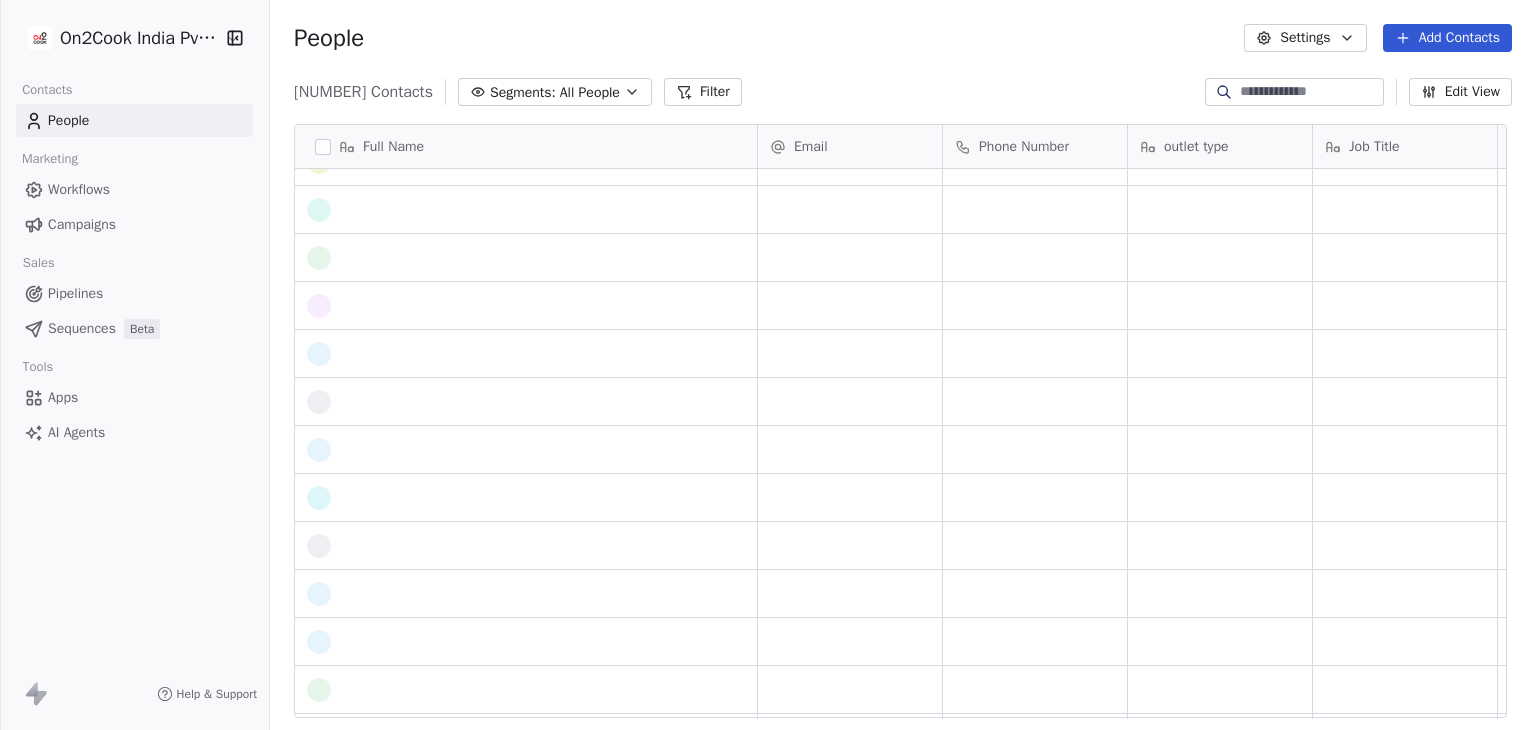 click on "On2Cook India Pvt. Ltd. Contacts People Marketing Workflows Campaigns Sales Pipelines Sequences Beta Tools Apps AI Agents Help & Support People Settings  Add Contacts 13960 Contacts Segments: All People Filter  Edit View Tag Add to Sequence Export Full Name Email Phone Number outlet type Job Title company name location Location Lead Source  Meta Meta Meta Meta Meta Meta Meta Meta Meta Meta Meta Meta Meta Meta Meta Meta Meta Meta Meta Meta Meta Meta Meta Meta Meta
To pick up a draggable item, press the space bar.
While dragging, use the arrow keys to move the item.
Press space again to drop the item in its new position, or press escape to cancel." at bounding box center (768, 365) 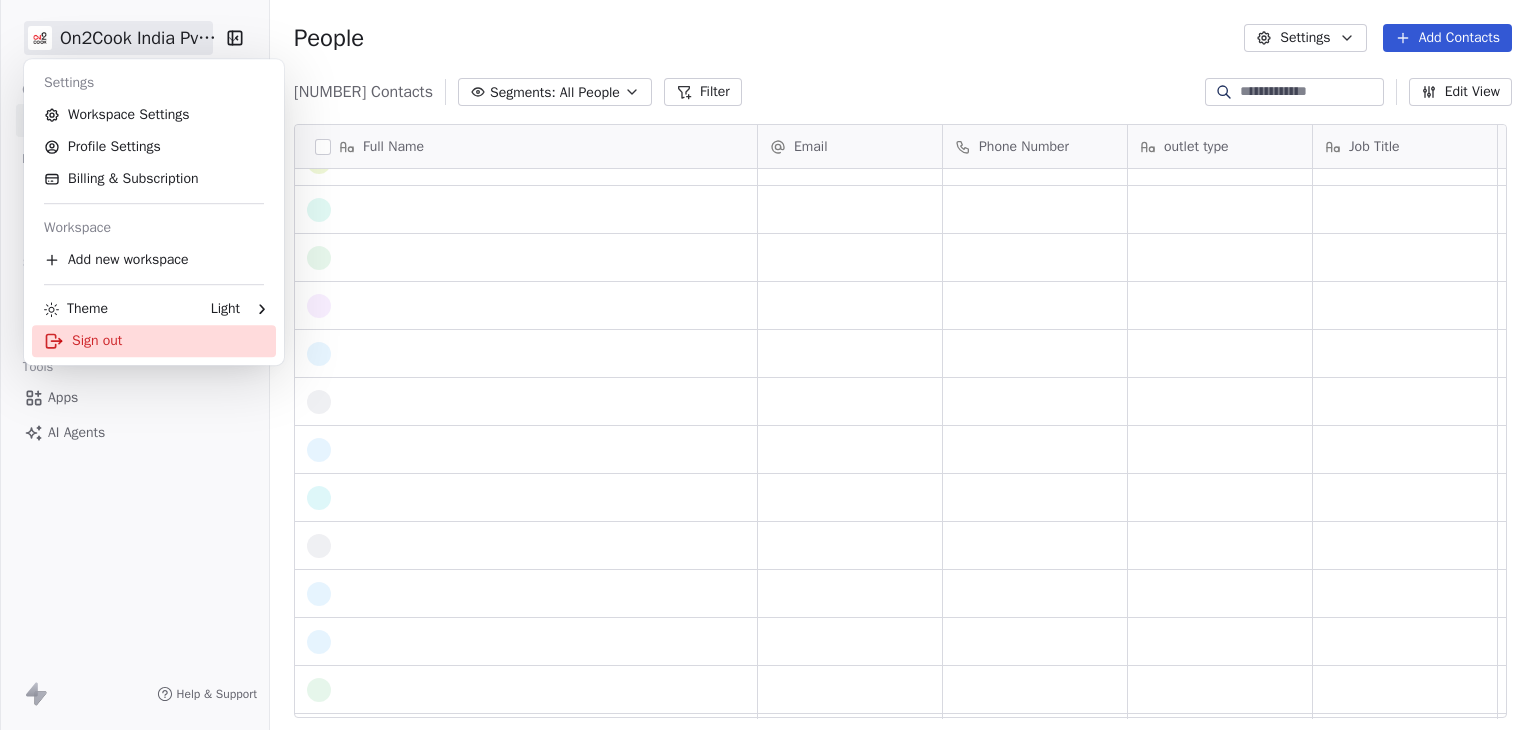 click on "Sign out" at bounding box center [154, 341] 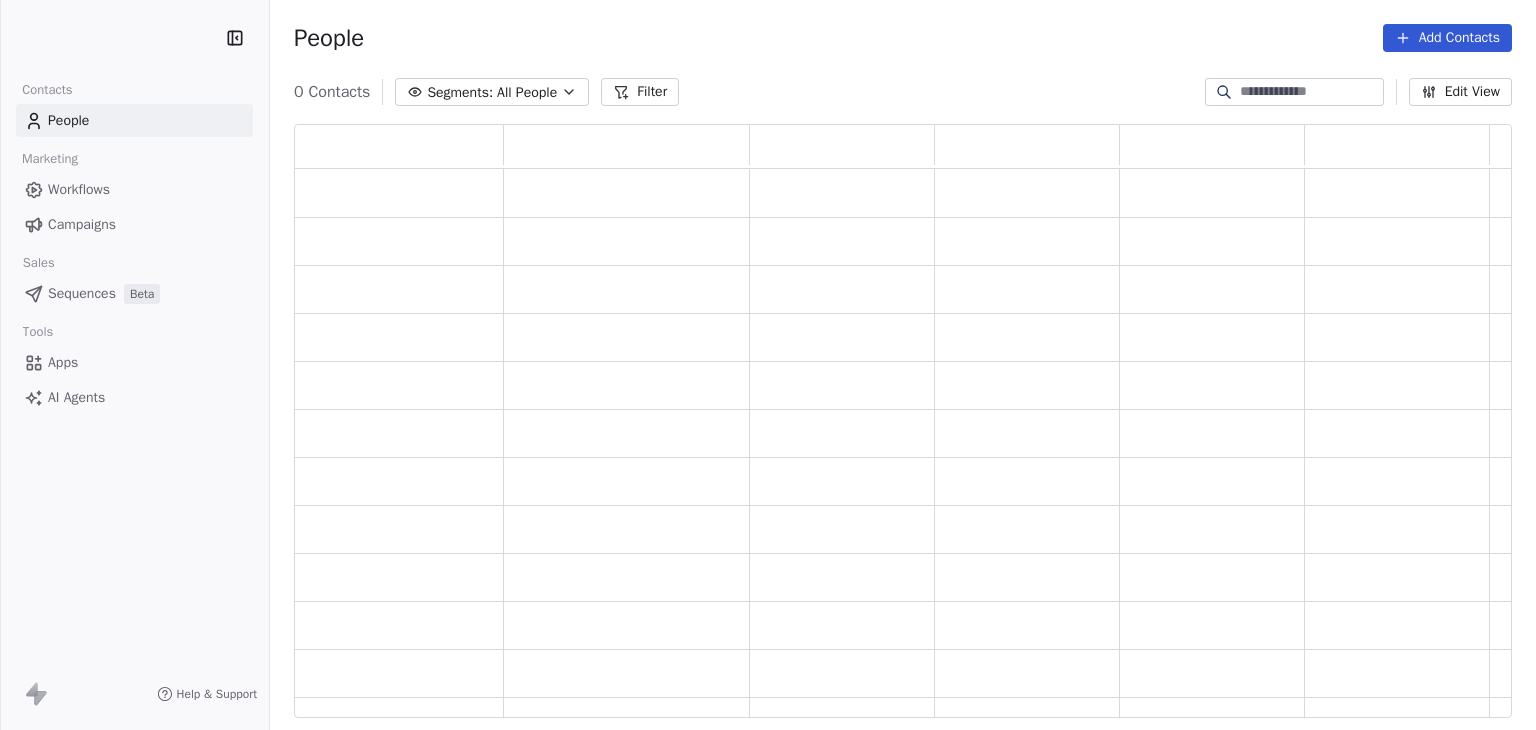scroll, scrollTop: 0, scrollLeft: 0, axis: both 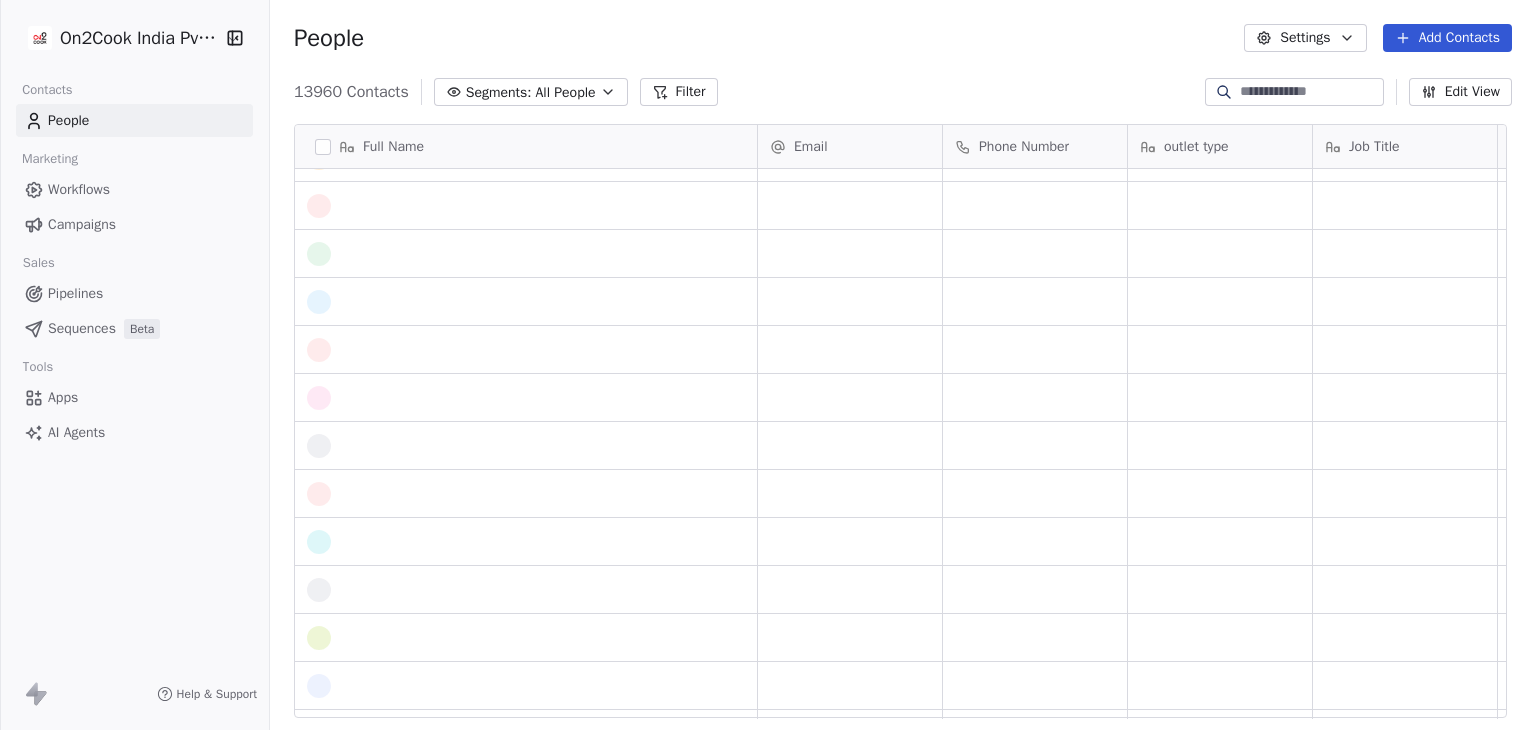 click on "Marketing" at bounding box center (49, 159) 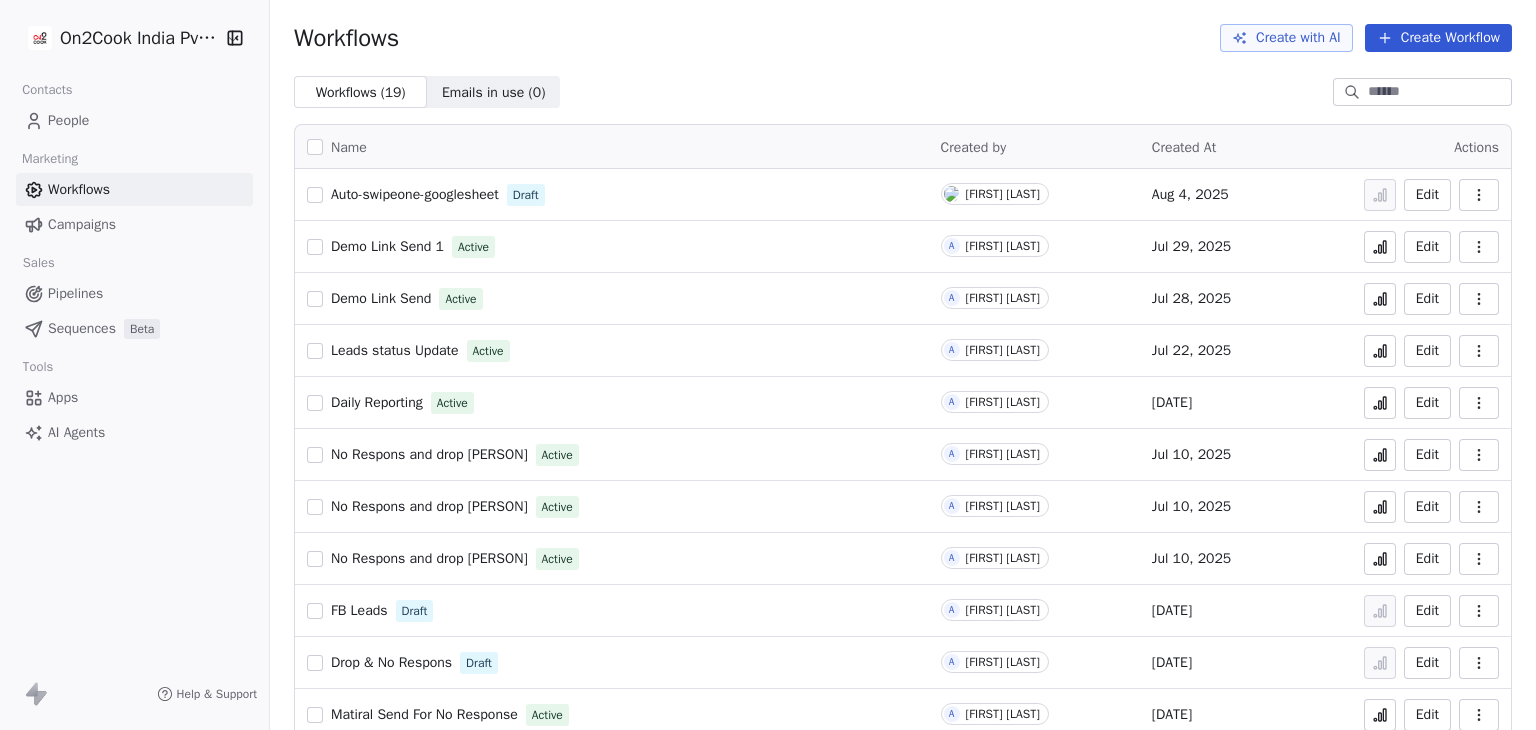 click on "Campaigns" at bounding box center [134, 224] 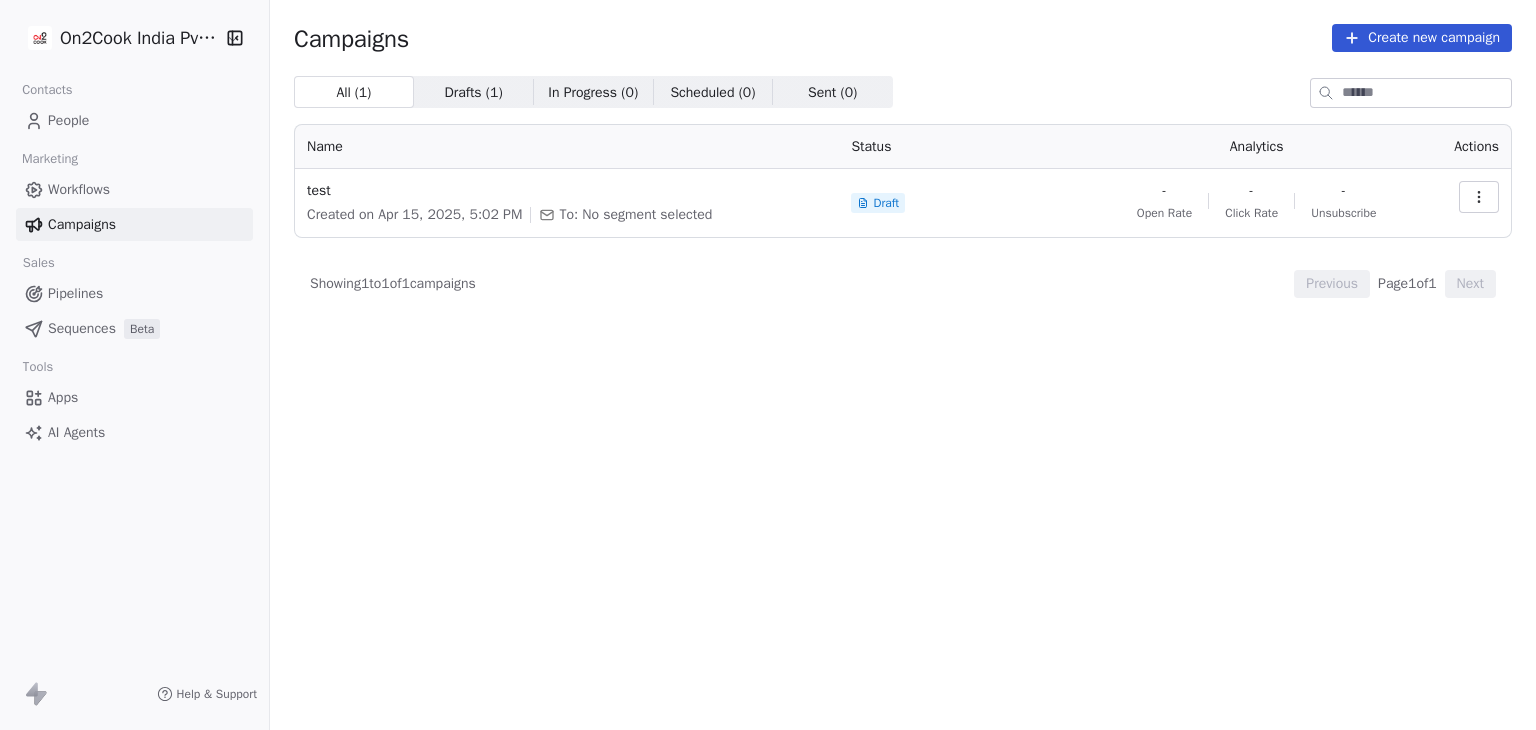 click on "People" at bounding box center (134, 120) 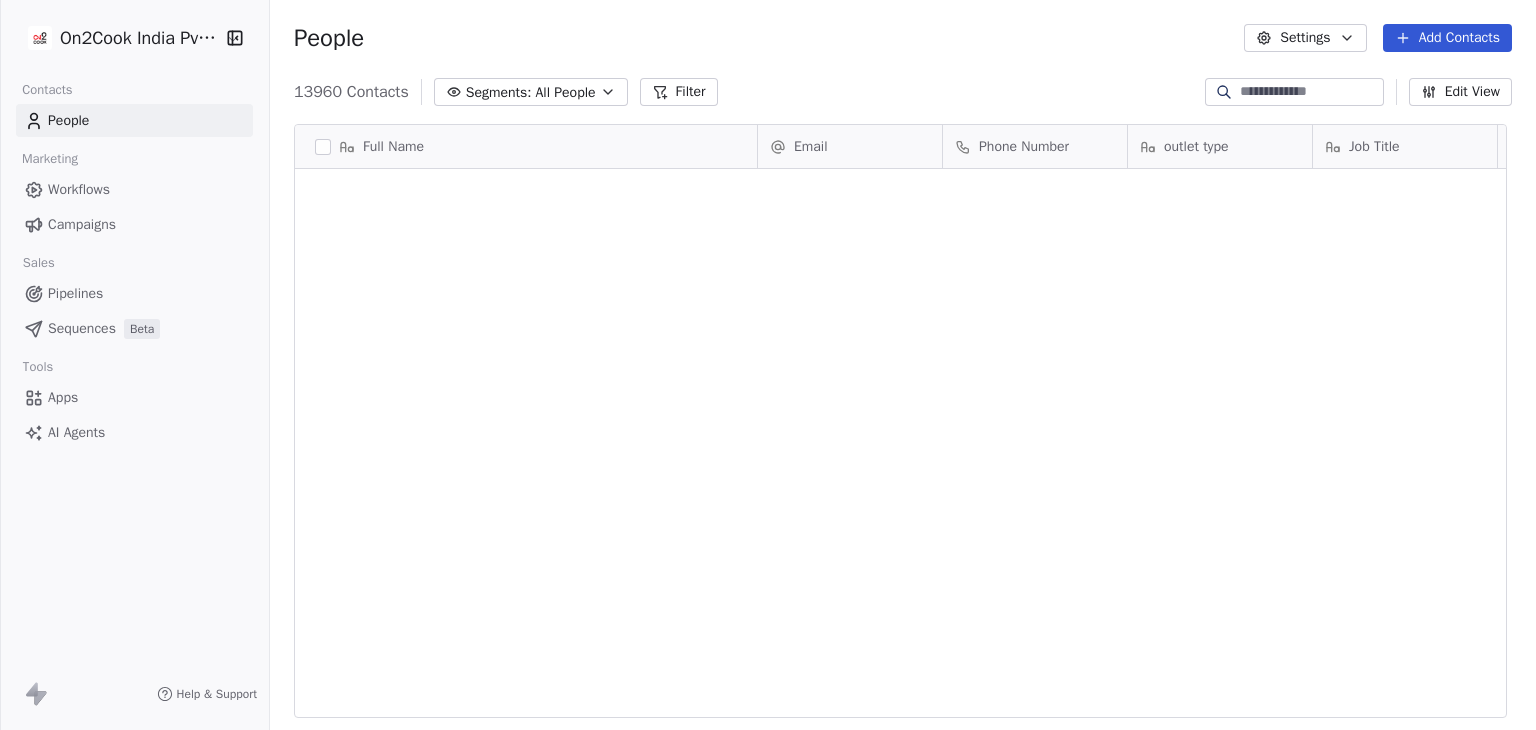 scroll, scrollTop: 3300, scrollLeft: 0, axis: vertical 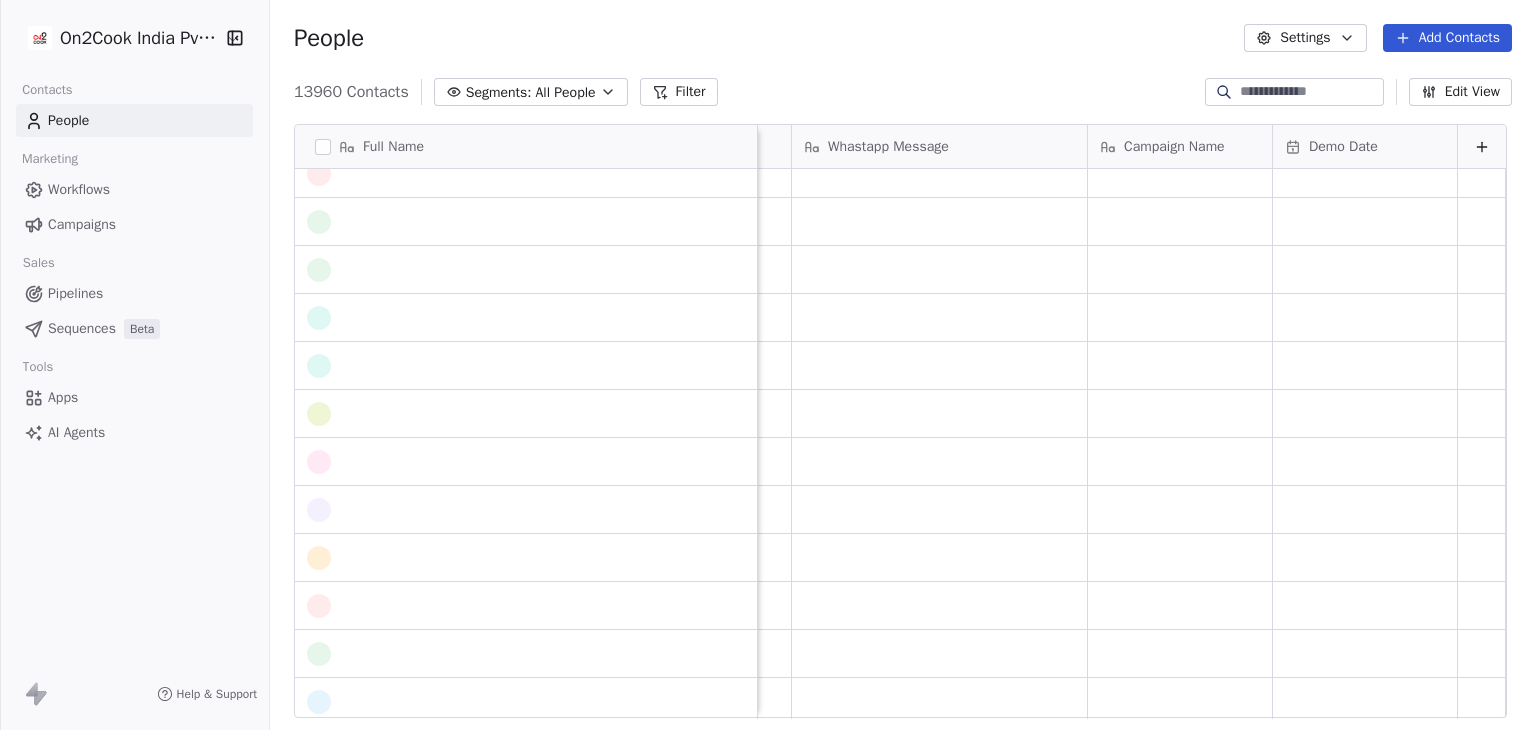 click on "People Settings  Add Contacts" at bounding box center (903, 38) 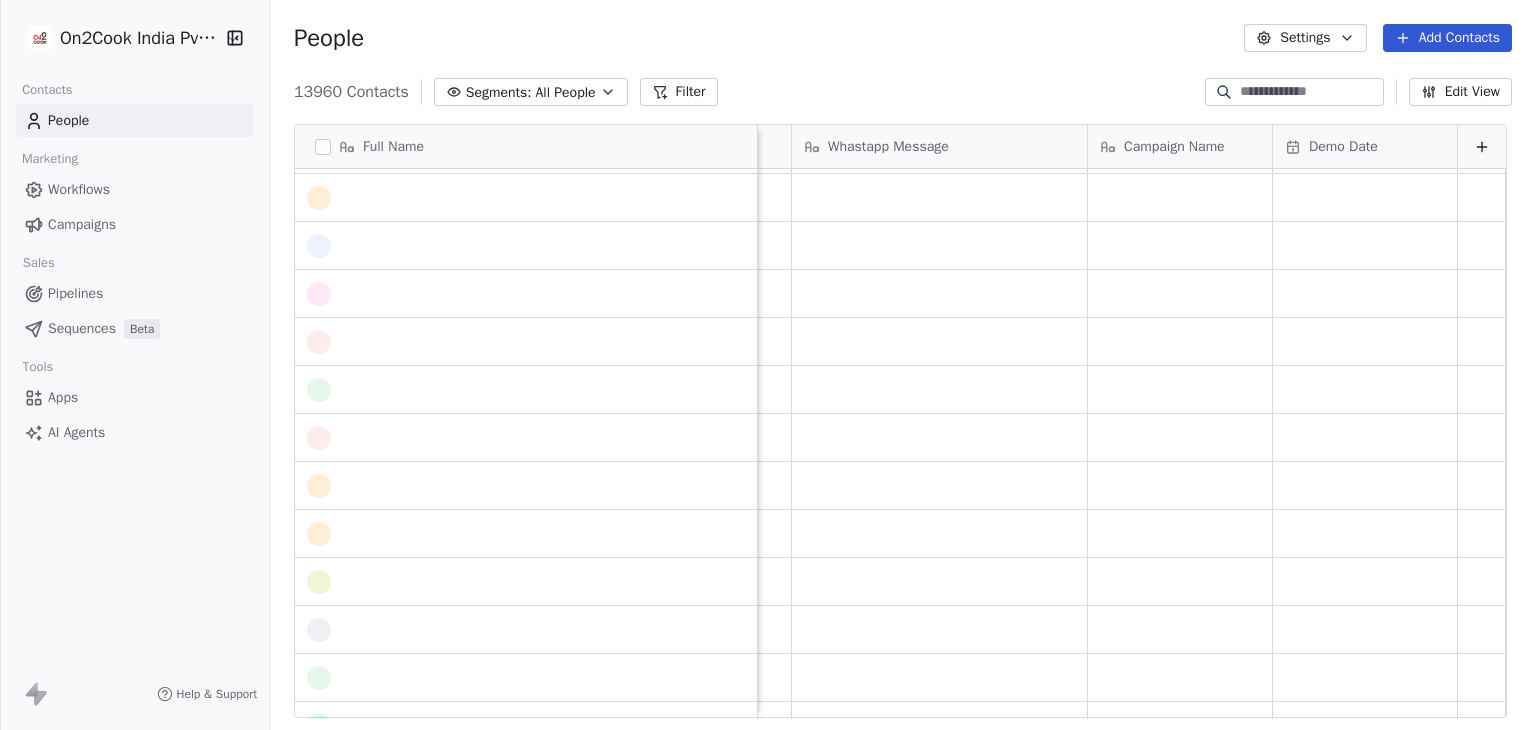 scroll, scrollTop: 1700, scrollLeft: 0, axis: vertical 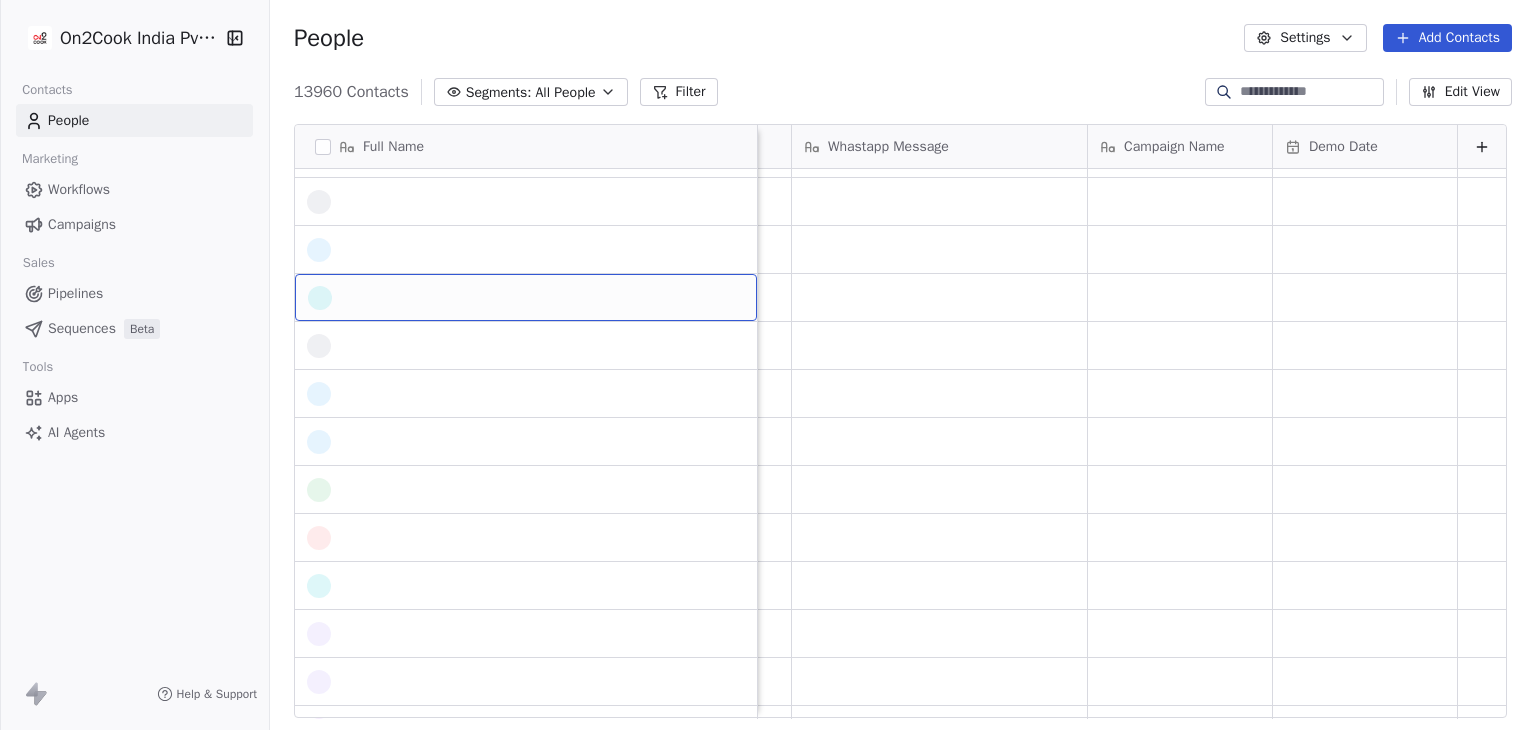 click at bounding box center (526, 298) 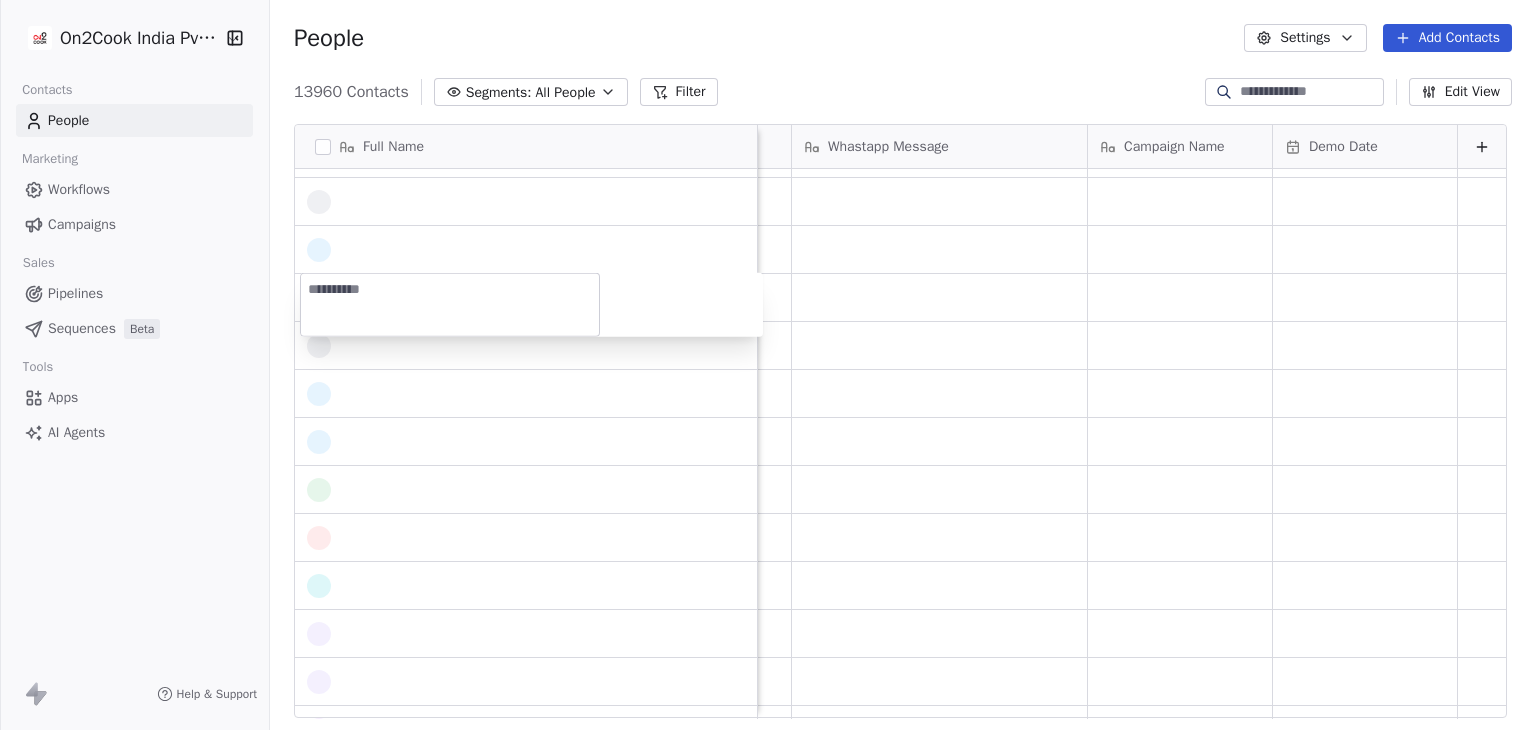 click on "On2Cook India Pvt. Ltd. Contacts People Marketing Workflows Campaigns Sales Pipelines Sequences Beta Tools Apps AI Agents Help & Support People Settings Add Contacts 13960 Contacts Segments: All People Filter Edit View Tag Add to Sequence Export Full Name Follow Up Date IST Notes Call Attempts Contact Source Whastapp Message Campaign Name Demo Date To pick up a draggable item, press the space bar. While dragging, use the arrow keys to move the item. Press space again to drop the item in its new position, or press escape to cancel." at bounding box center (768, 365) 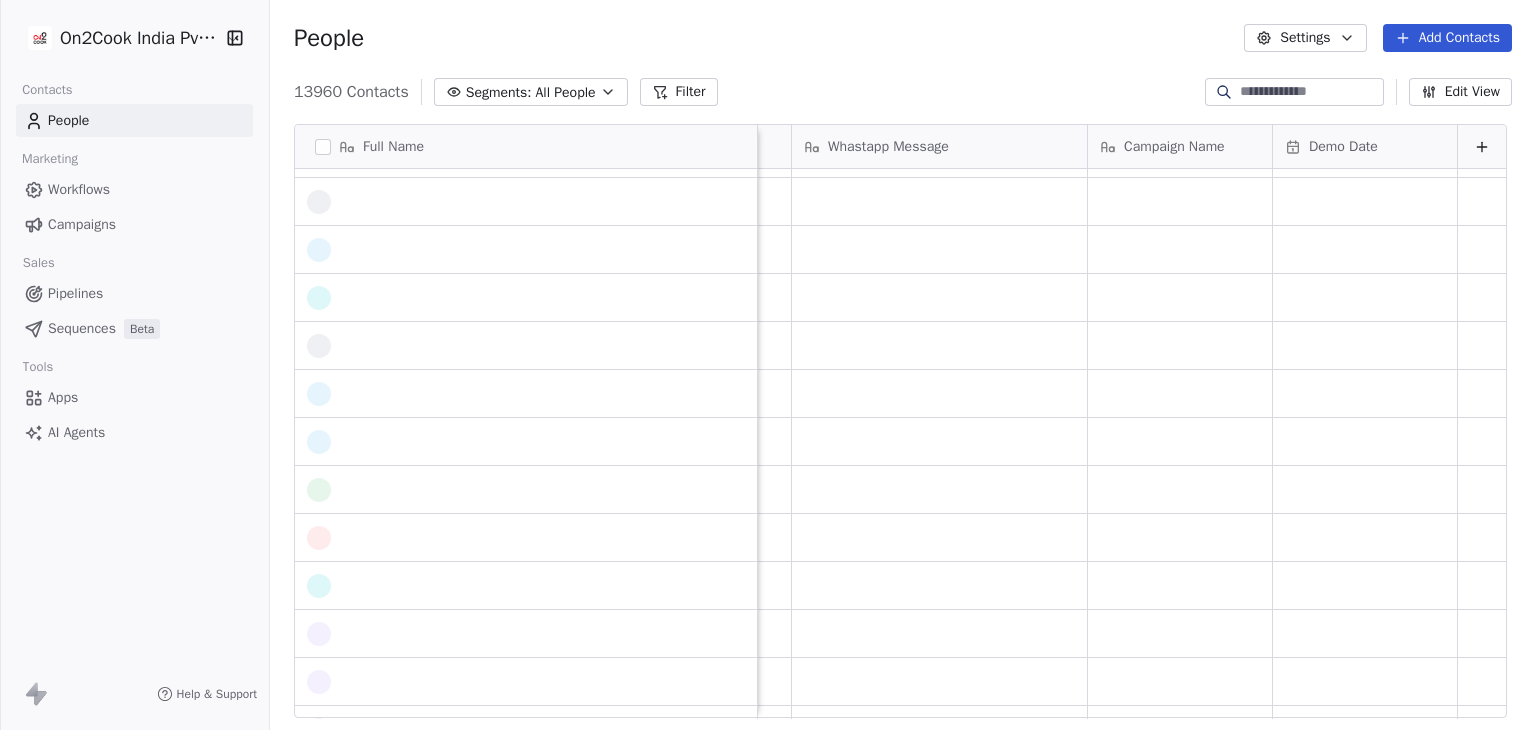 click on "People Settings  Add Contacts" at bounding box center (903, 38) 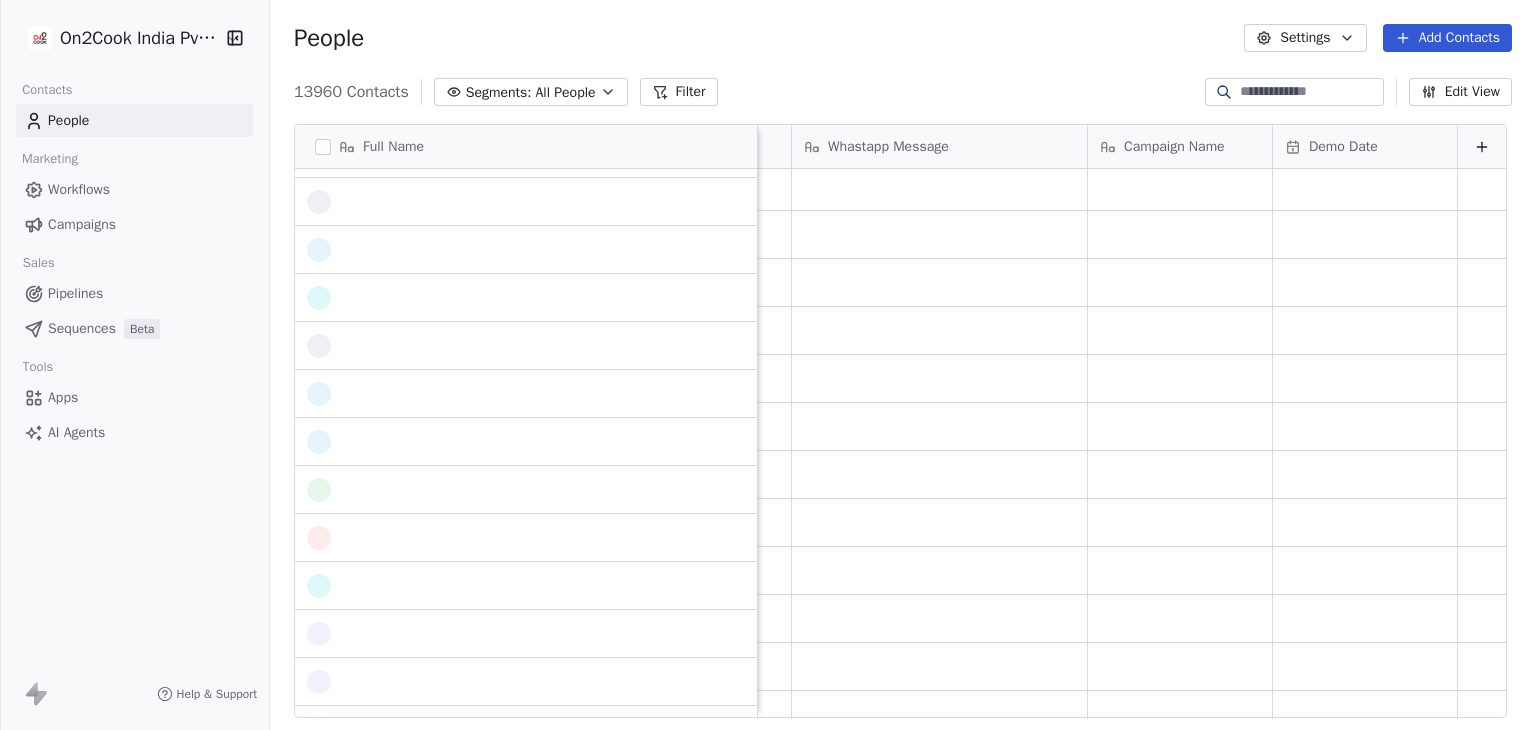 scroll, scrollTop: 401, scrollLeft: 0, axis: vertical 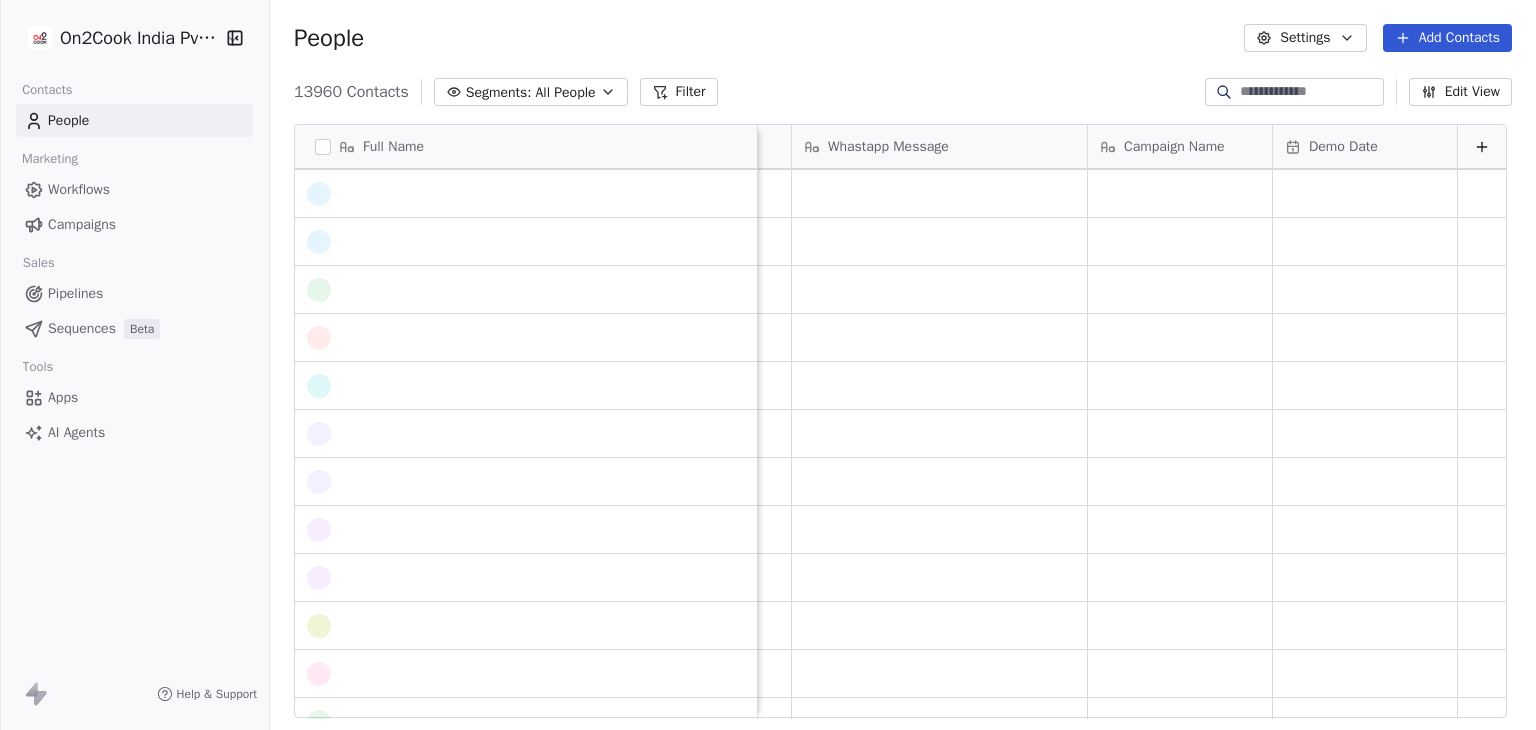 click on "Workflows" at bounding box center (79, 189) 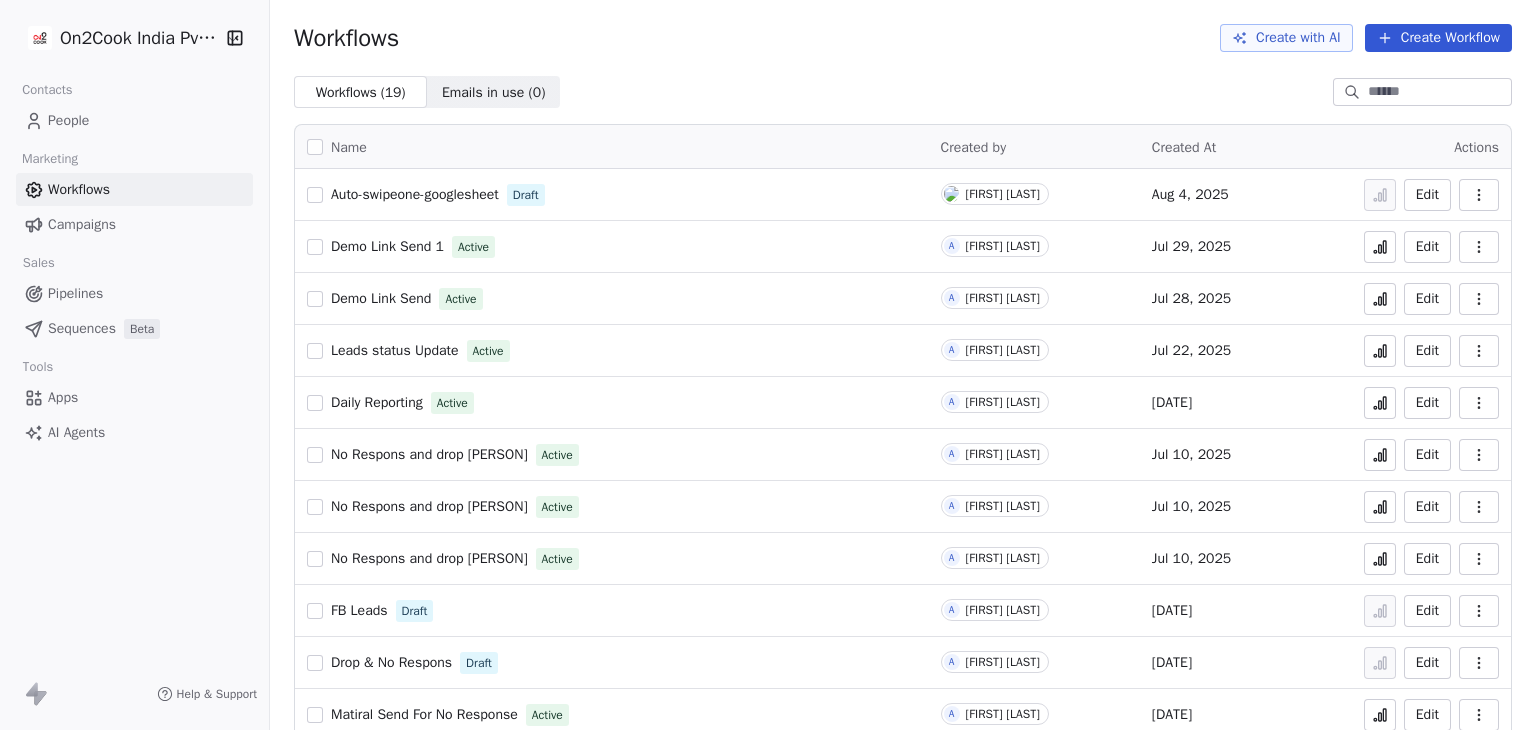 click on "Campaigns" at bounding box center [82, 224] 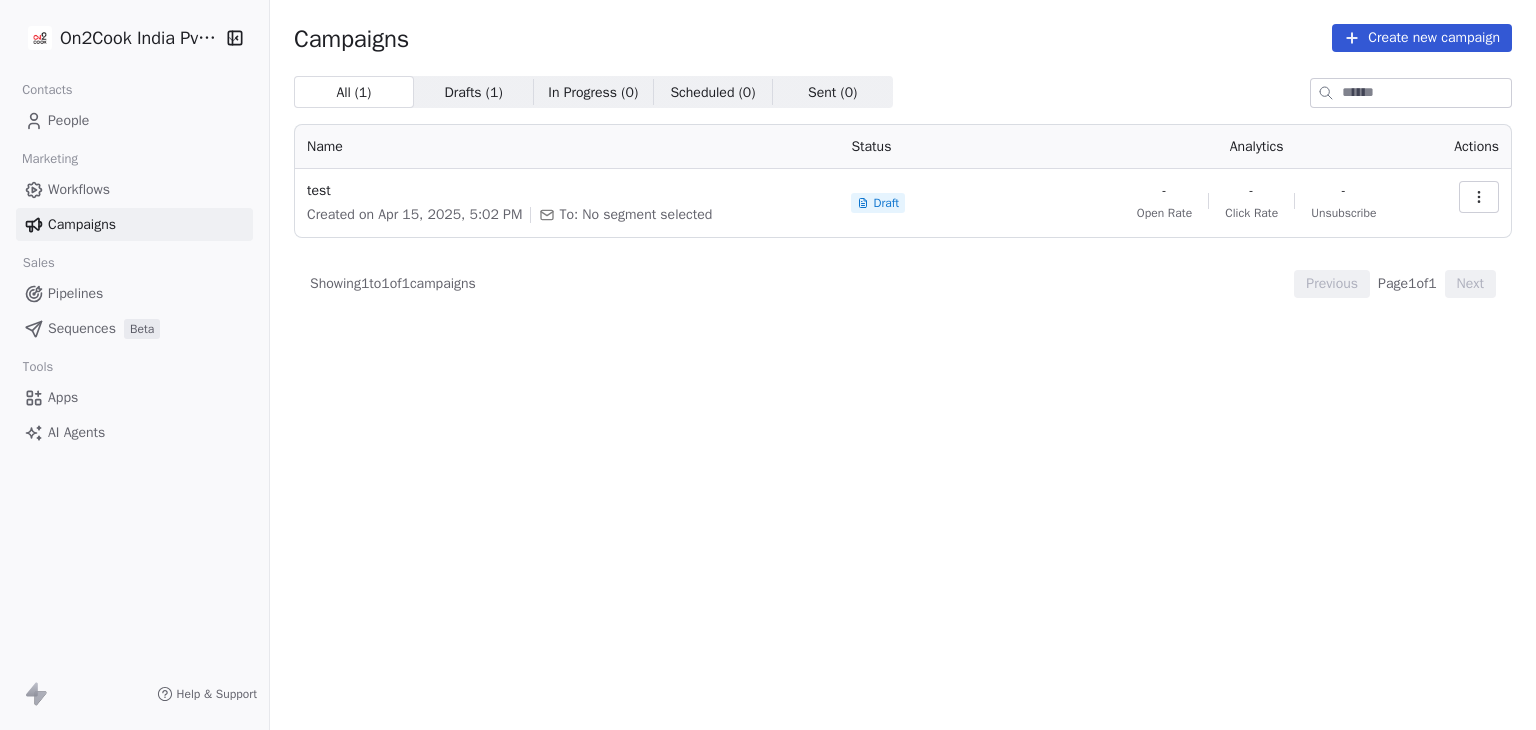 click on "Workflows" at bounding box center (79, 189) 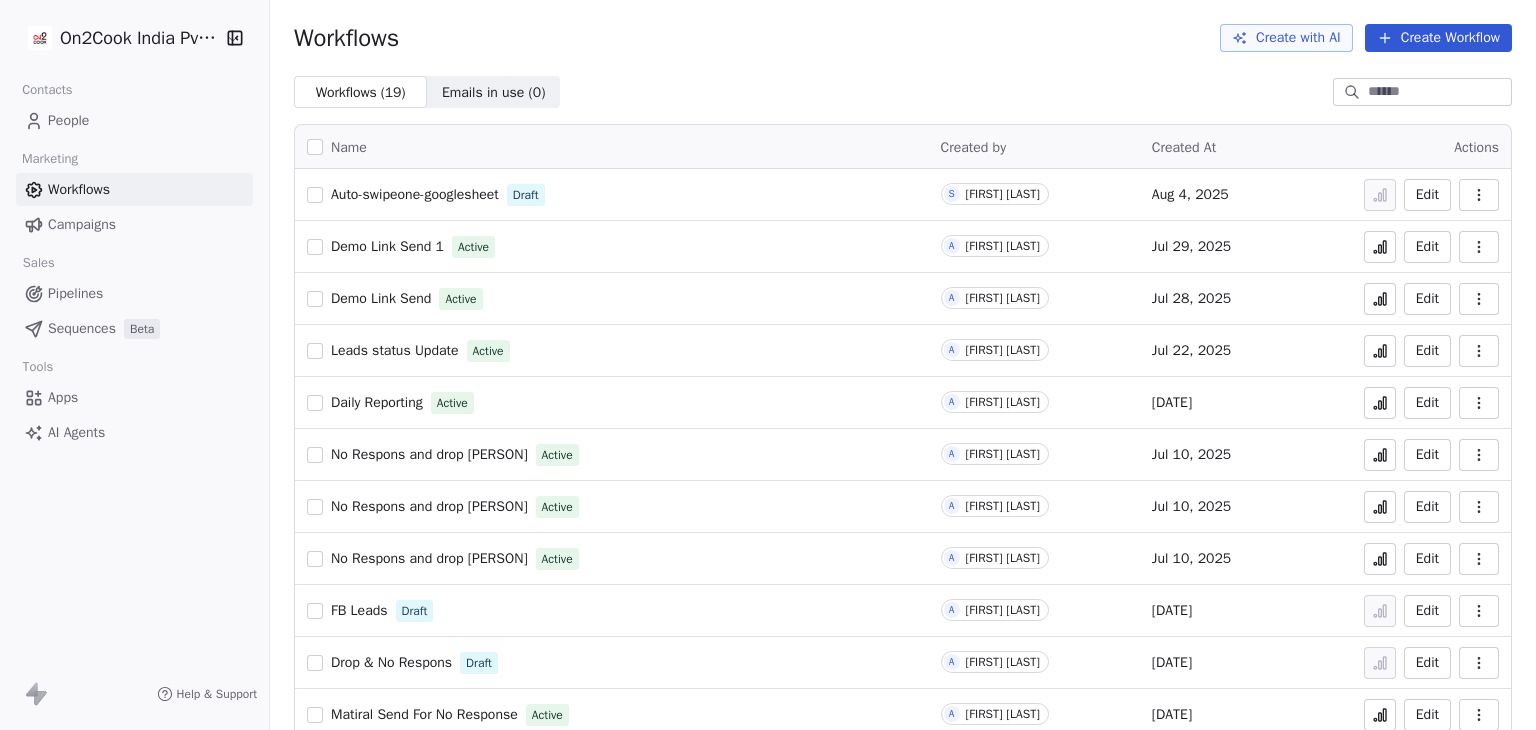 click on "People" at bounding box center (134, 120) 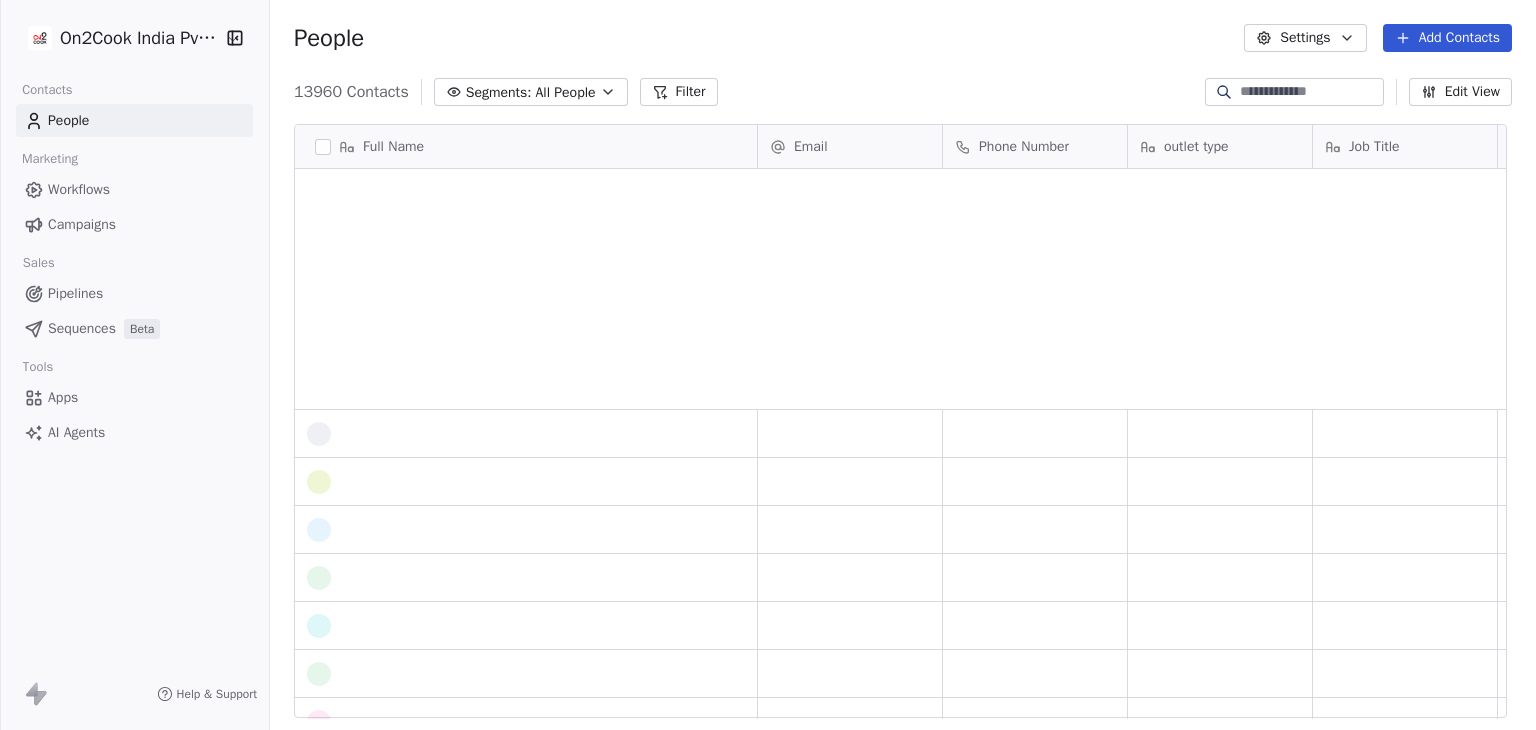 scroll, scrollTop: 1200, scrollLeft: 0, axis: vertical 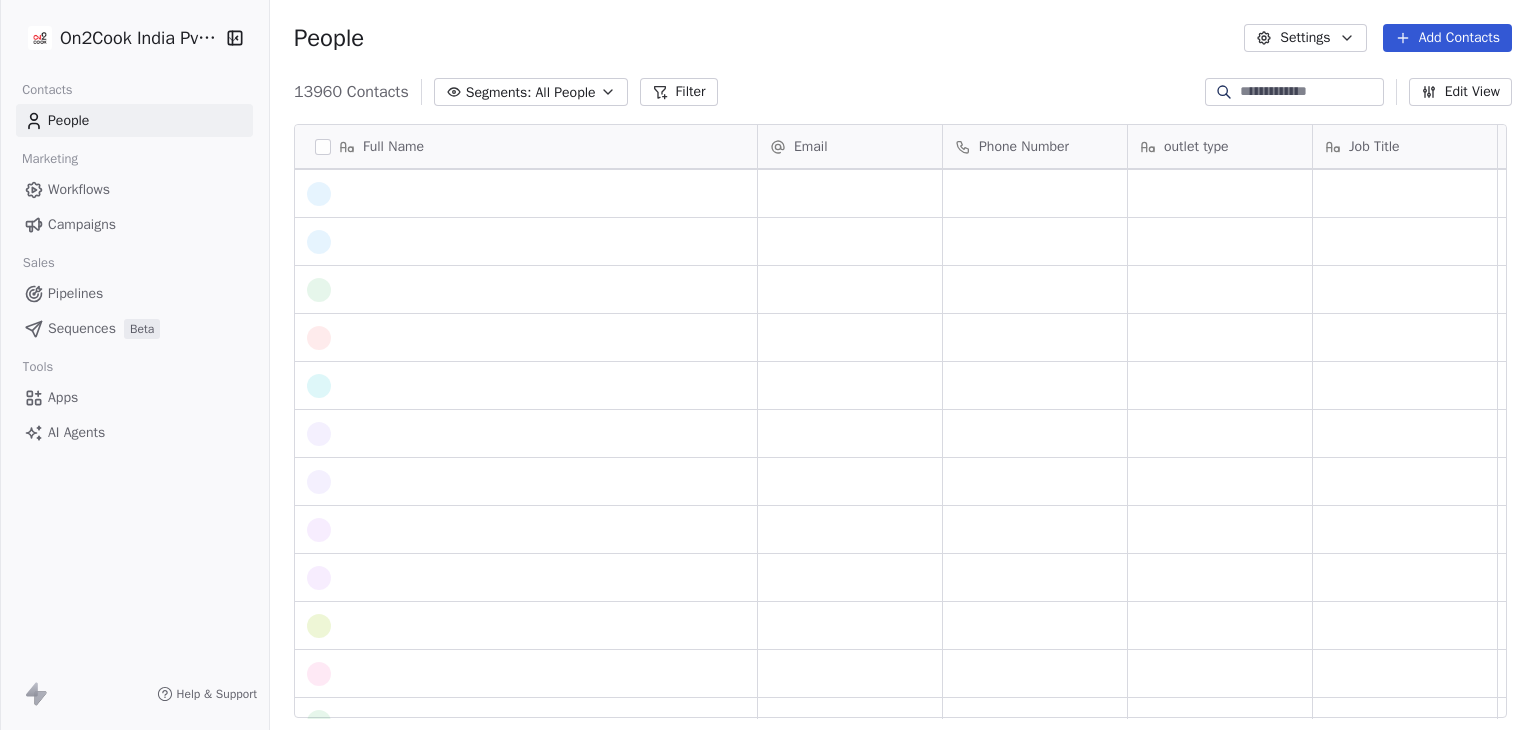click on "Workflows" at bounding box center [79, 189] 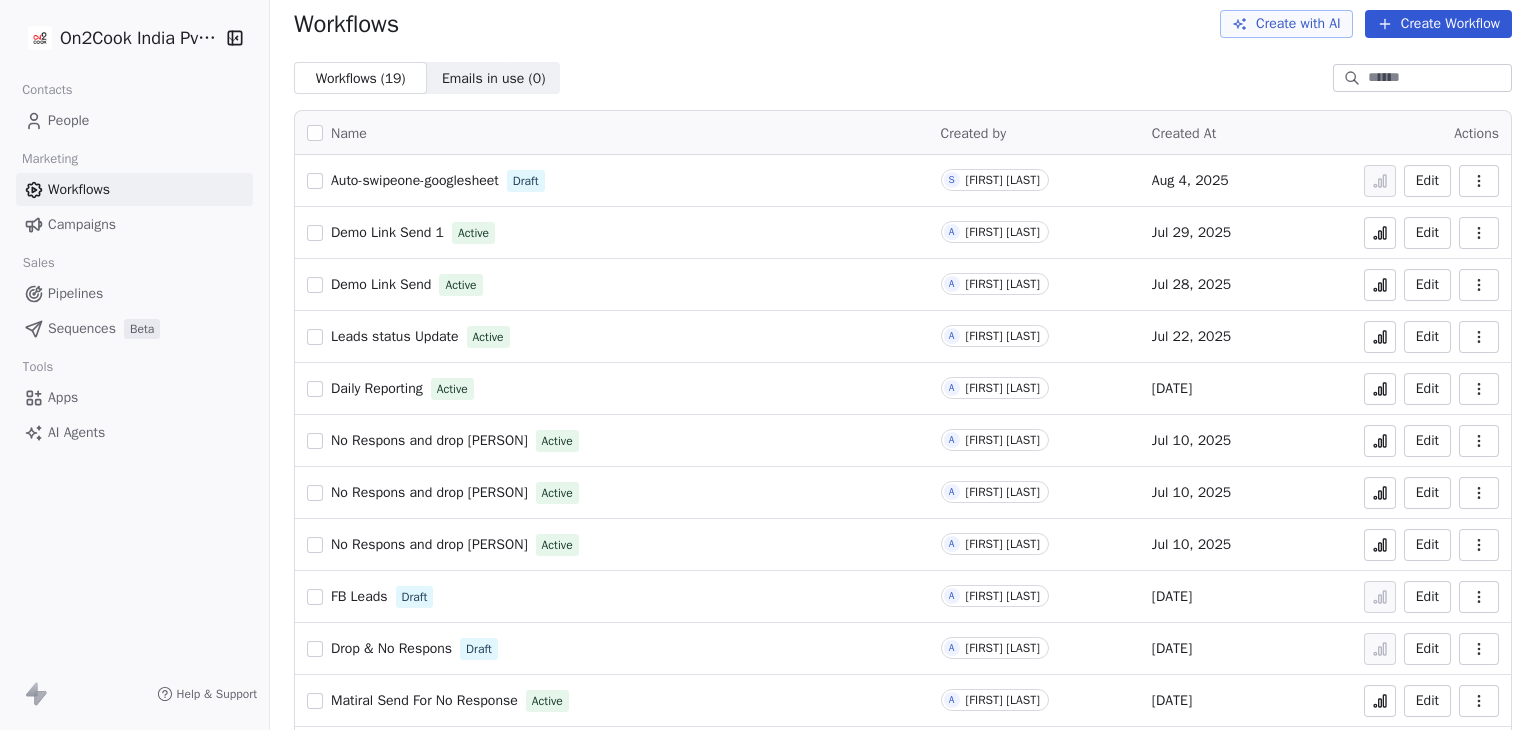 scroll, scrollTop: 0, scrollLeft: 0, axis: both 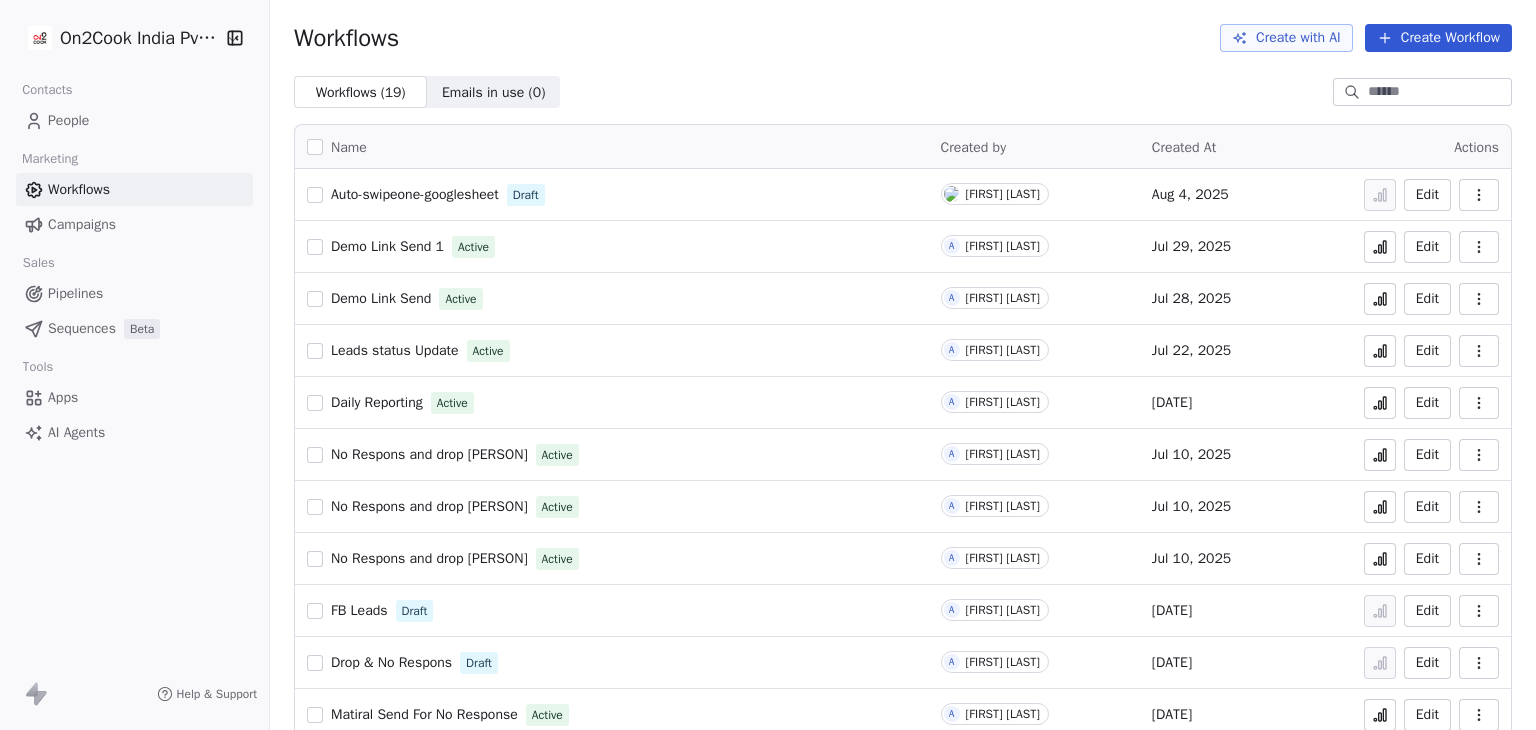 click on "Apps" at bounding box center [63, 397] 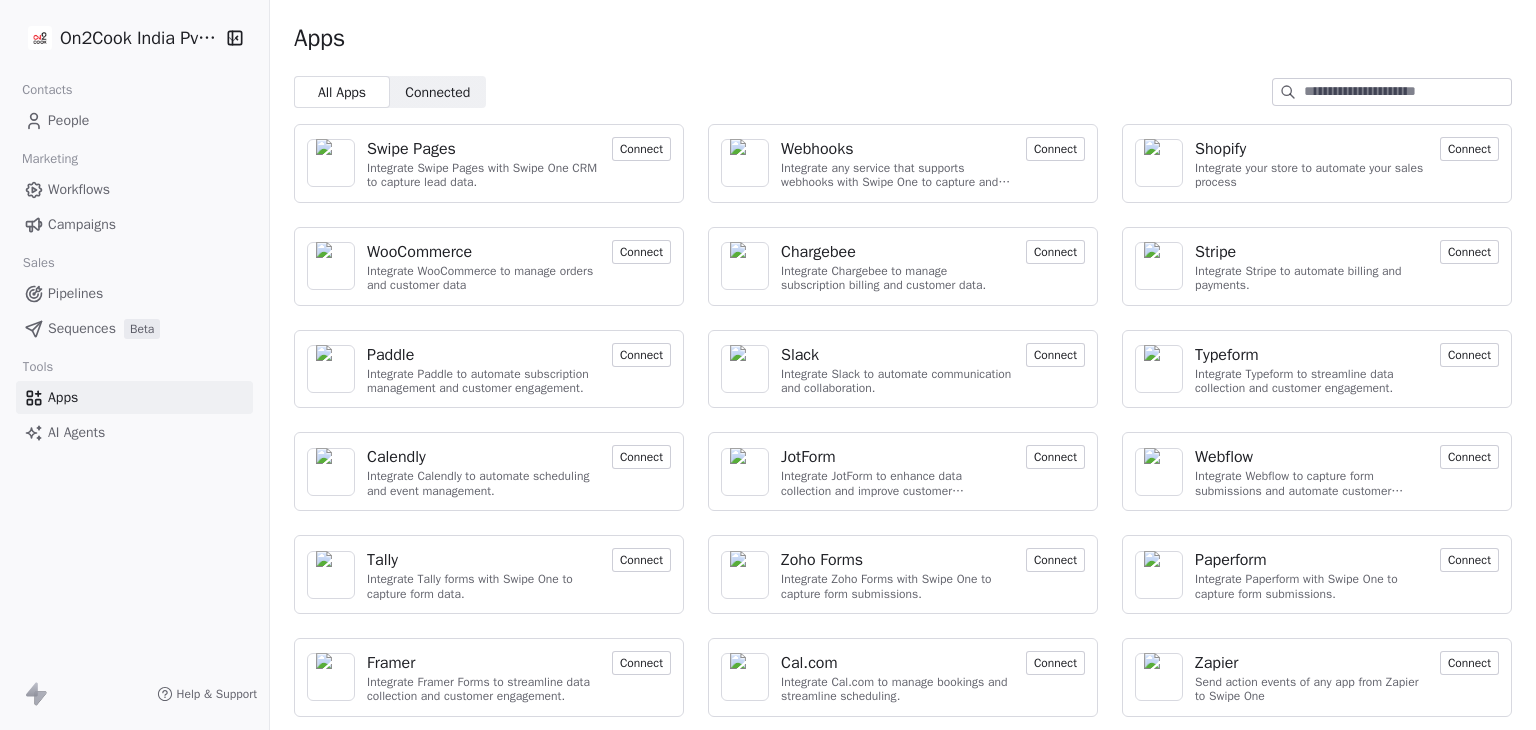 click on "Webhooks" at bounding box center (817, 149) 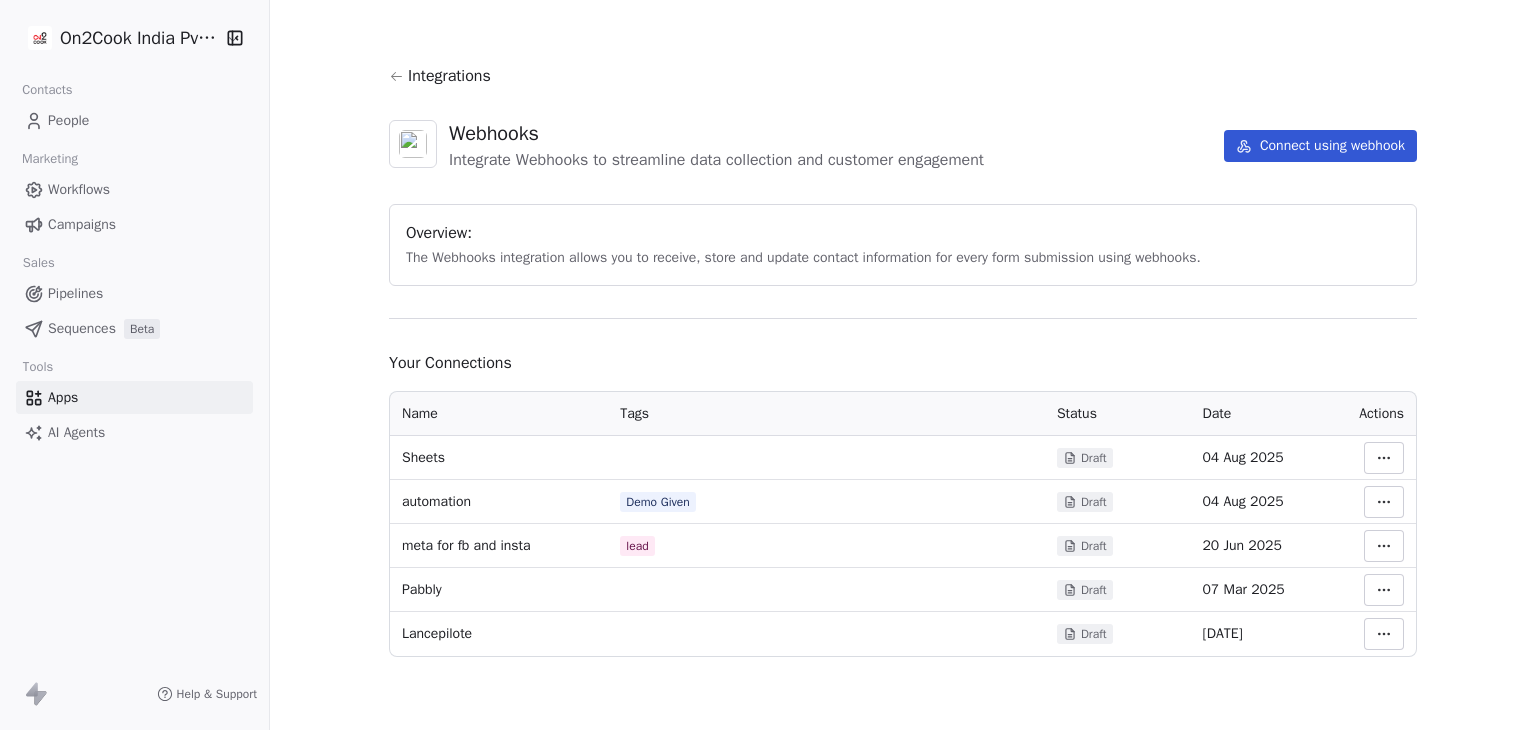 click on "Workflows" at bounding box center [134, 189] 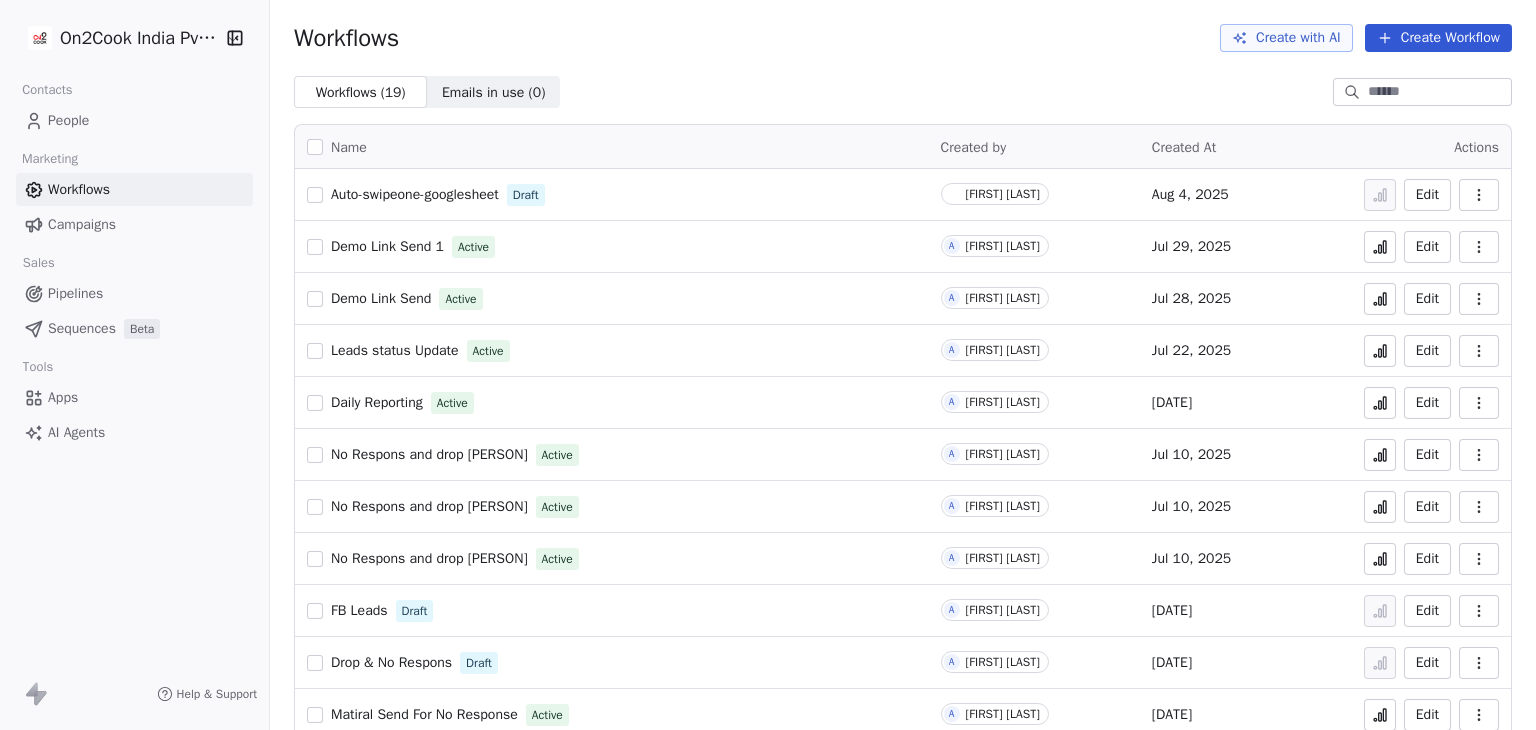 click on "On2Cook India Pvt. Ltd. Contacts People Marketing Workflows Campaigns Sales Pipelines Sequences Beta Tools Apps AI Agents Help & Support Workflows Create with AI Create Workflow Workflows ( 19 ) Workflows ( 19 ) Emails in use ( 0 ) Emails in use ( 0 ) Name Created by Created At Actions Auto-swipeone-googlesheet Draft [PERSON] Aug 4, 2025 Edit Demo Link Send 1 Active A [PERSON] Jul 29, 2025 Edit Demo Link Send Active A [PERSON] Jul 28, 2025 Edit Leads status Update Active A [PERSON] Jul 22, 2025 Edit Daily Reporting Active A [PERSON] Jul 16, 2025 Edit No Respons and drop [PERSON] Active A [PERSON] Jul 10, 2025 Edit No Respons and drop [PERSON] Active A [PERSON] Jul 10, 2025 Edit No Respons and drop [PERSON] Active A [PERSON] Jul 10, 2025 Edit FB Leads Draft A [PERSON] Jun 25, 2025 Edit Drop & No Respons Draft A [PERSON] Jun 18, 2025 Edit Matiral Send For No Response Active A [PERSON] Jun 17, 2025 Edit Matiral Send Draft A [PERSON]" at bounding box center [768, 365] 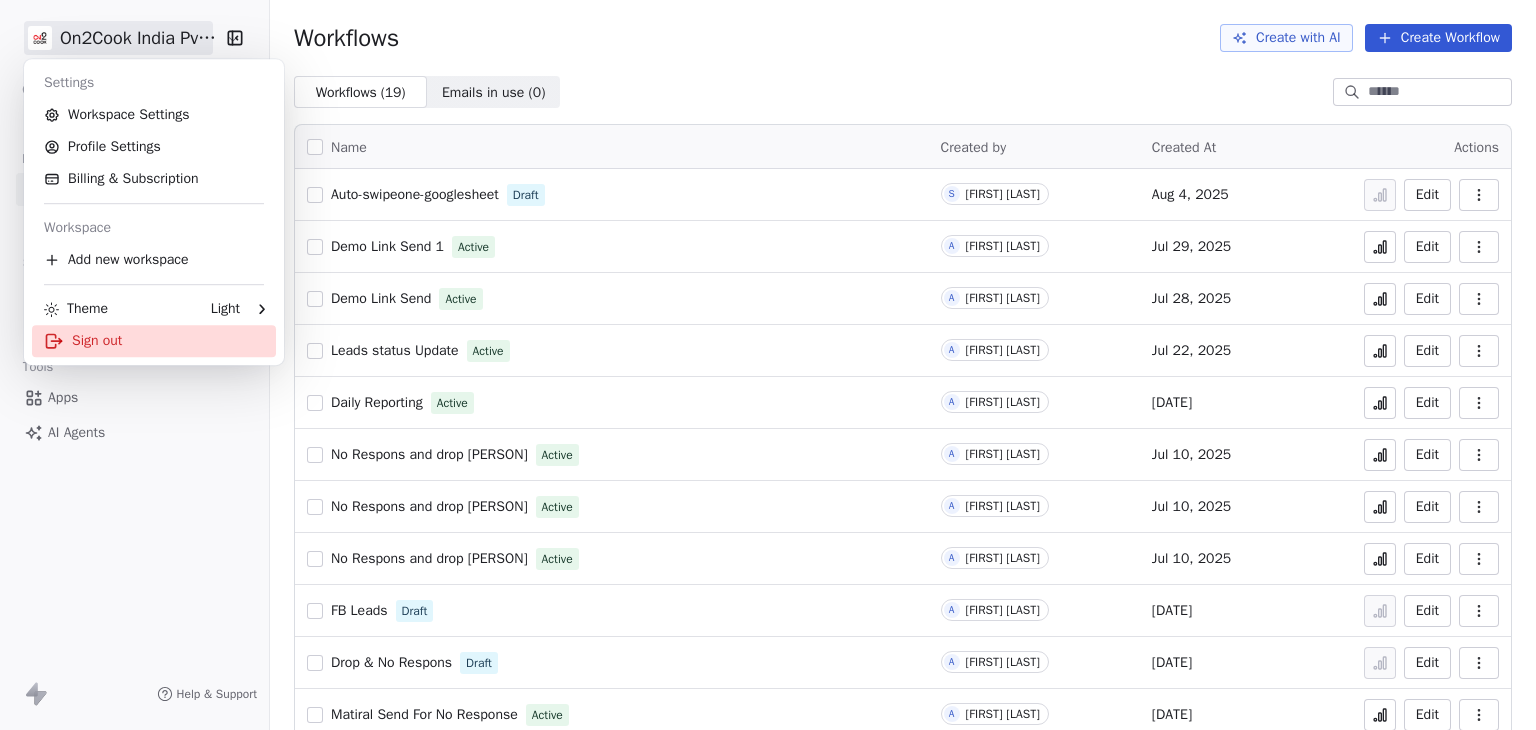 click on "Sign out" at bounding box center [154, 341] 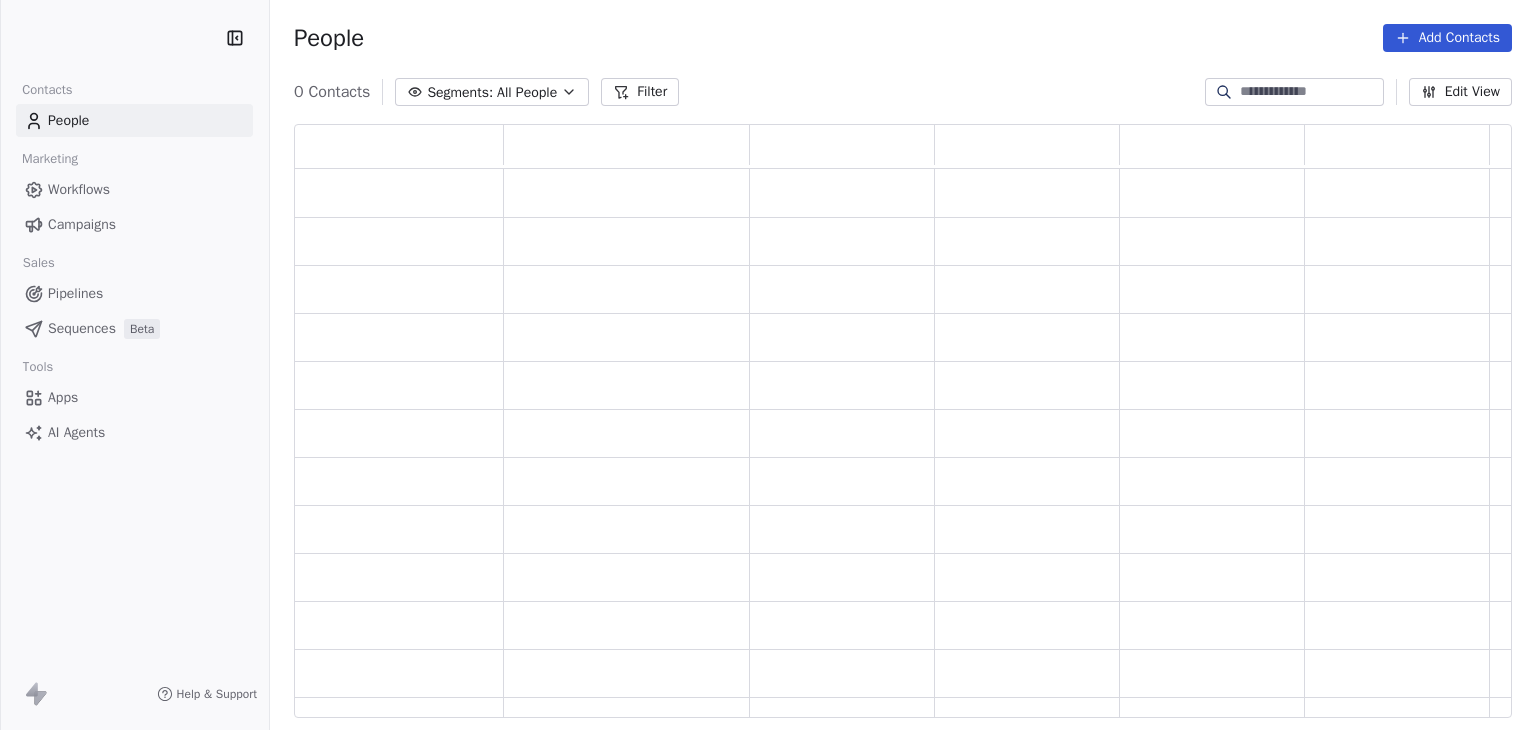 scroll, scrollTop: 0, scrollLeft: 0, axis: both 